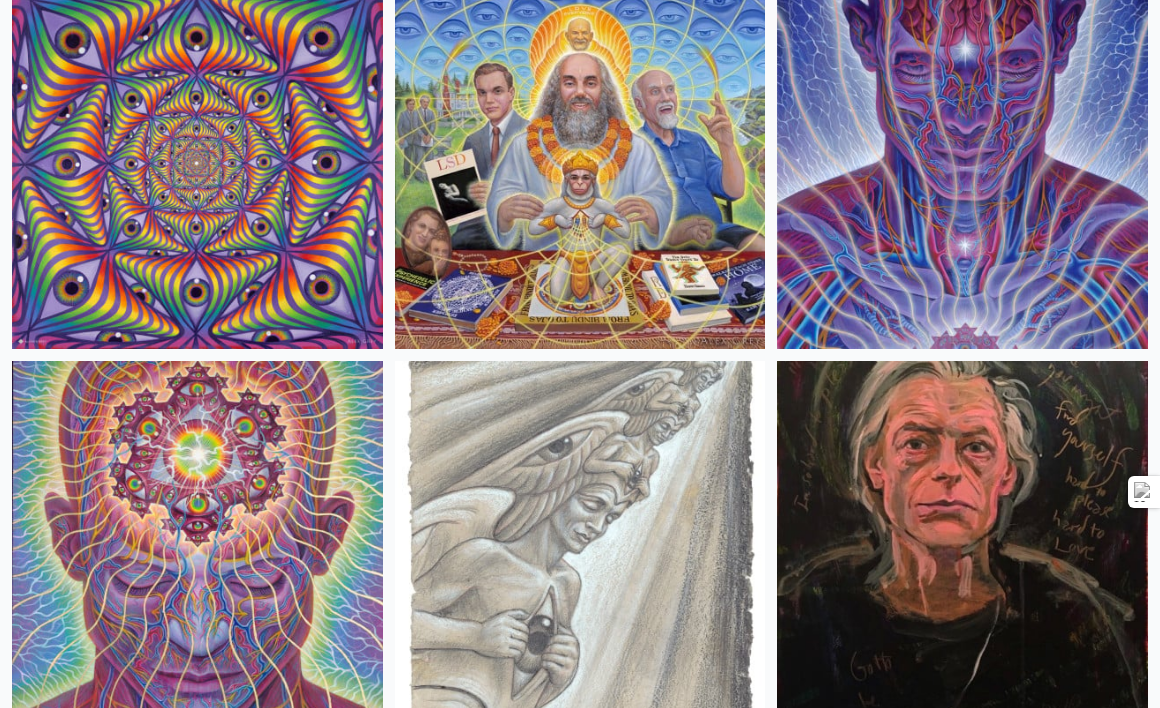 scroll, scrollTop: 3600, scrollLeft: 0, axis: vertical 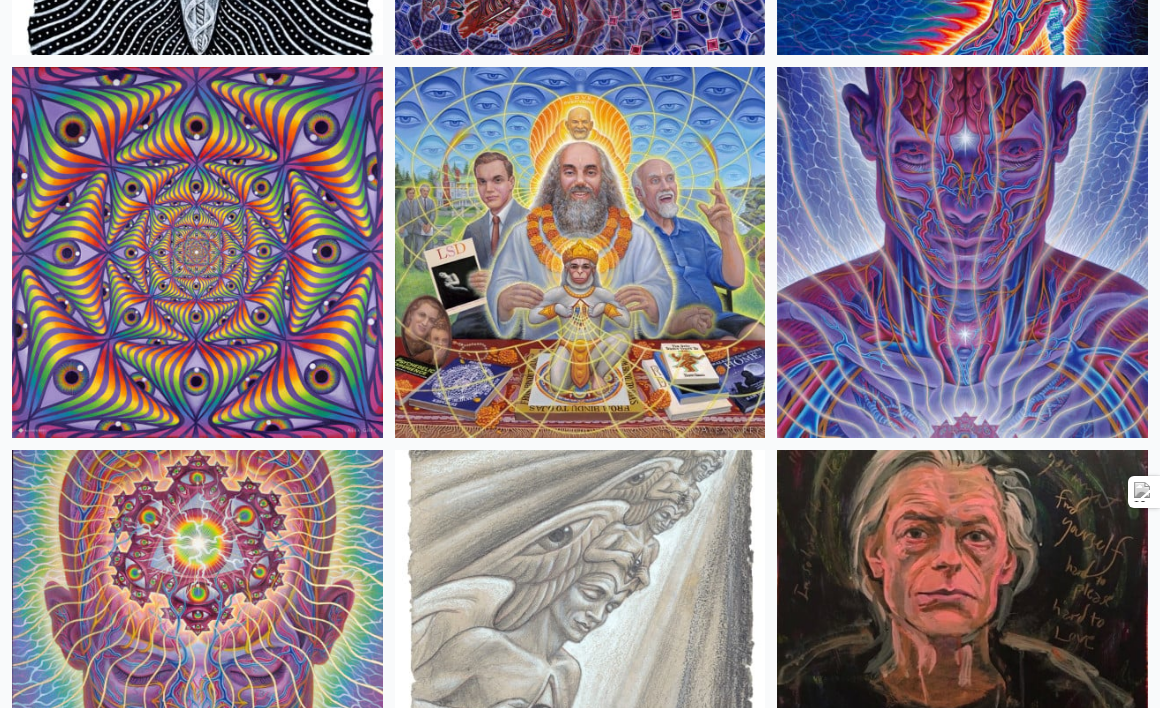 drag, startPoint x: 925, startPoint y: 248, endPoint x: 855, endPoint y: 286, distance: 79.64923 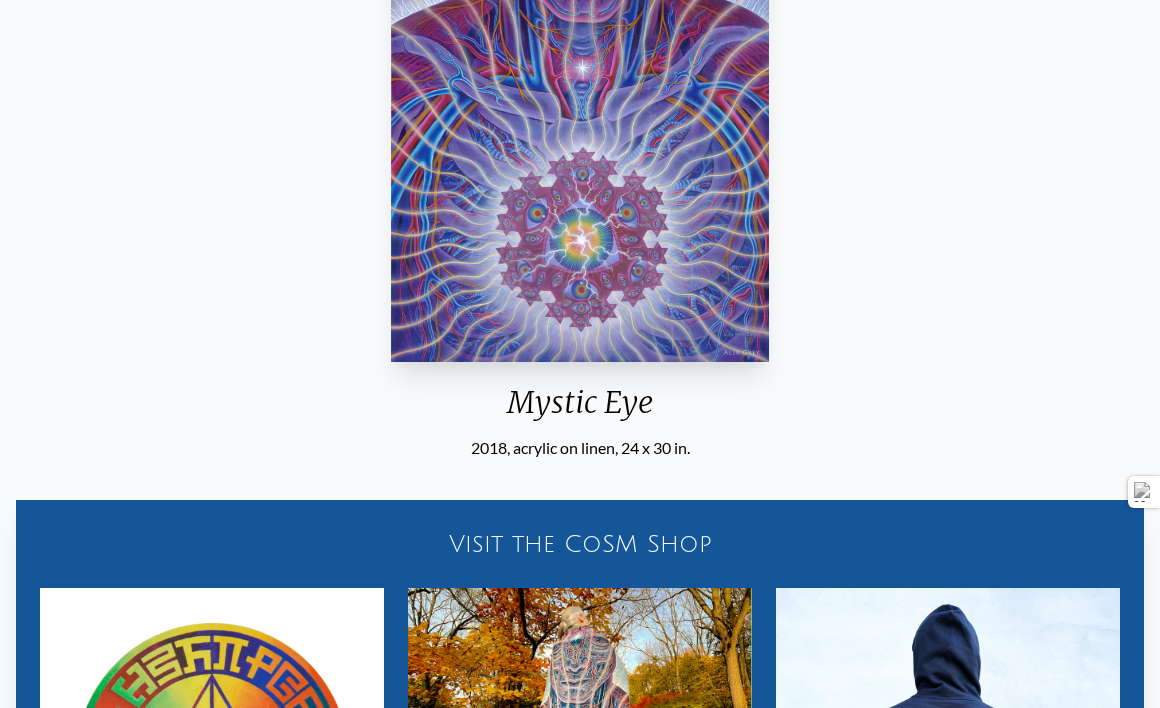 scroll, scrollTop: 400, scrollLeft: 0, axis: vertical 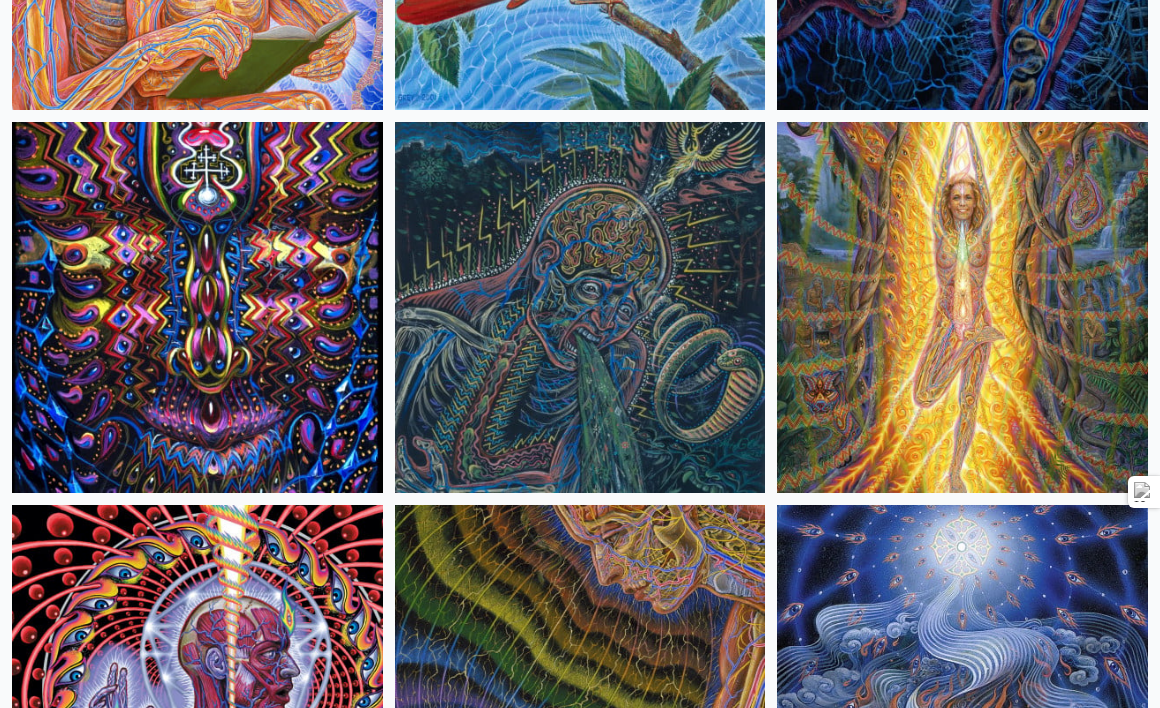 click at bounding box center [580, 307] 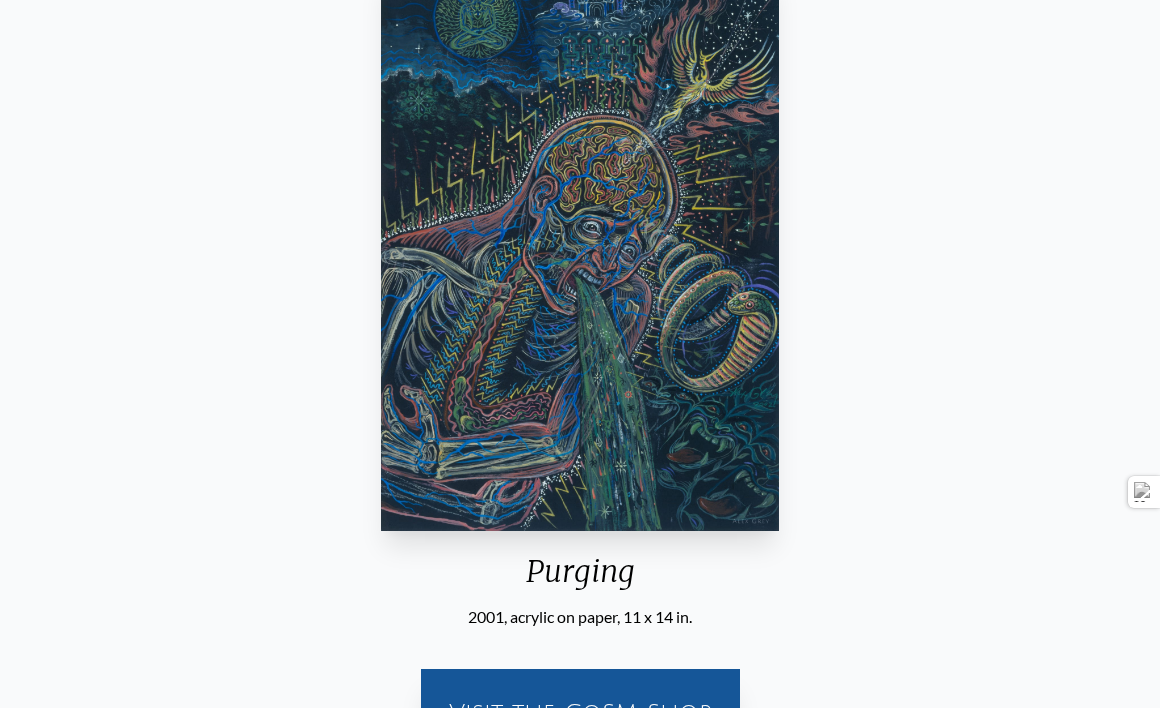 scroll, scrollTop: 100, scrollLeft: 0, axis: vertical 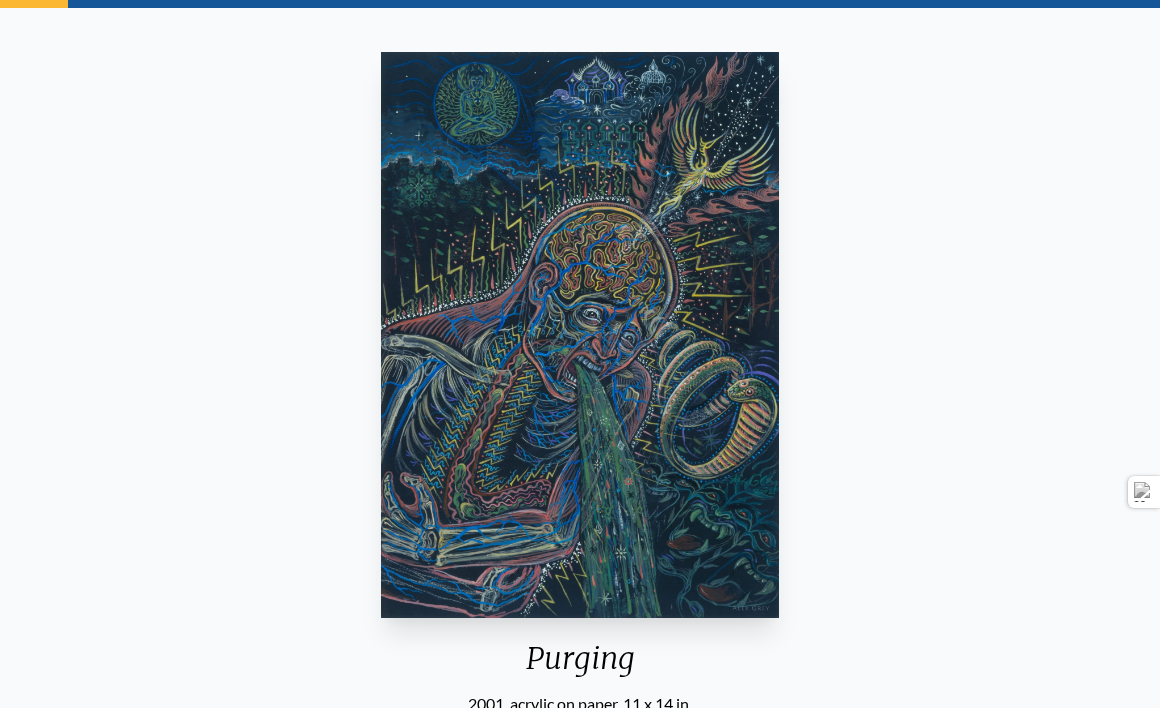 click on "Purging
2001,  acrylic on paper, 11 x 14 in.
Visit the CoSM Shop" at bounding box center [580, 452] 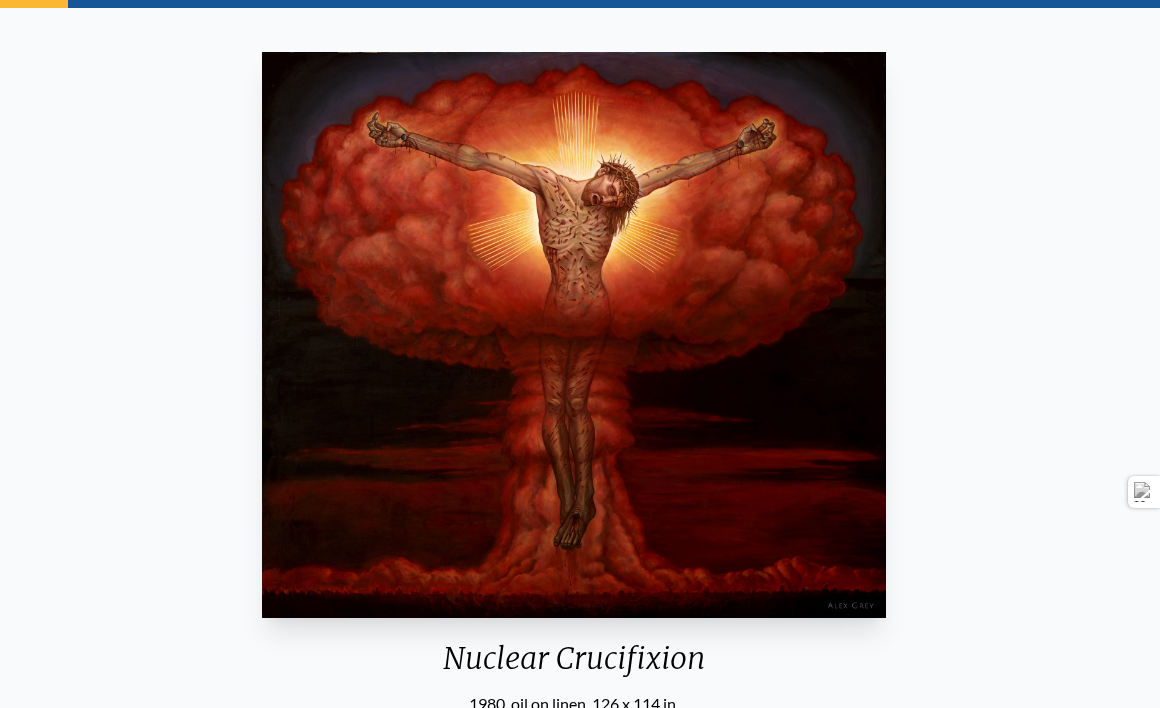 click on "Nuclear Crucifixion
1980,  oil on linen, 126 x 114 in." at bounding box center [573, 380] 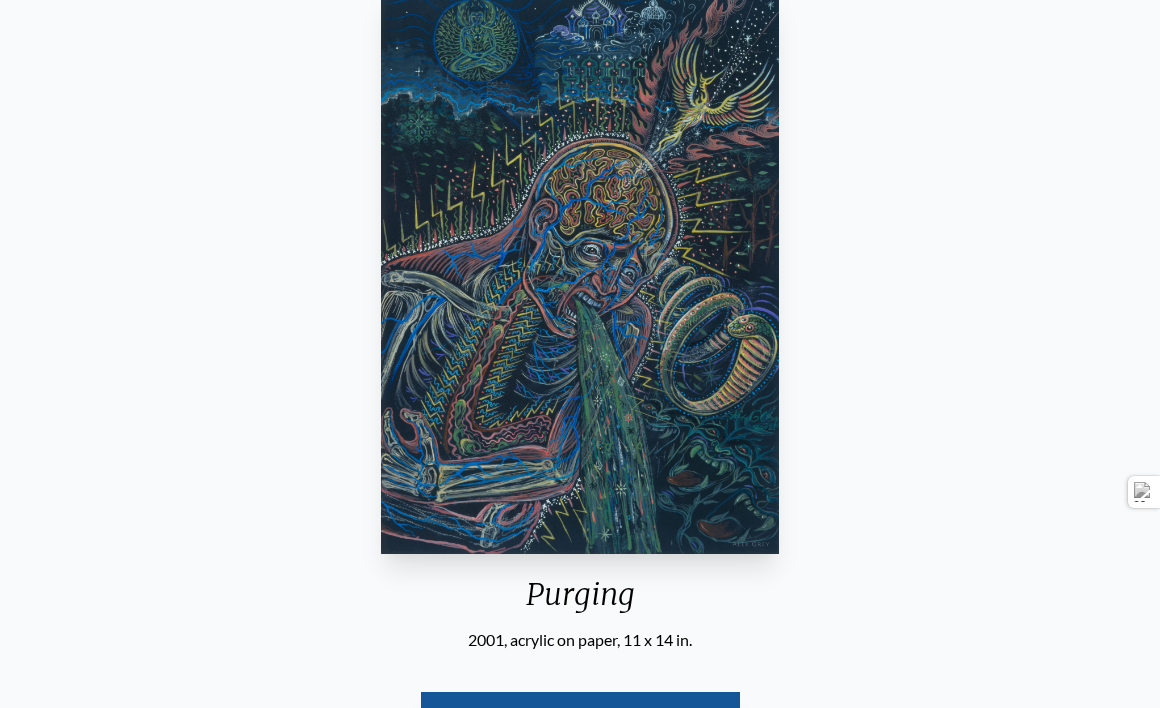 scroll, scrollTop: 200, scrollLeft: 0, axis: vertical 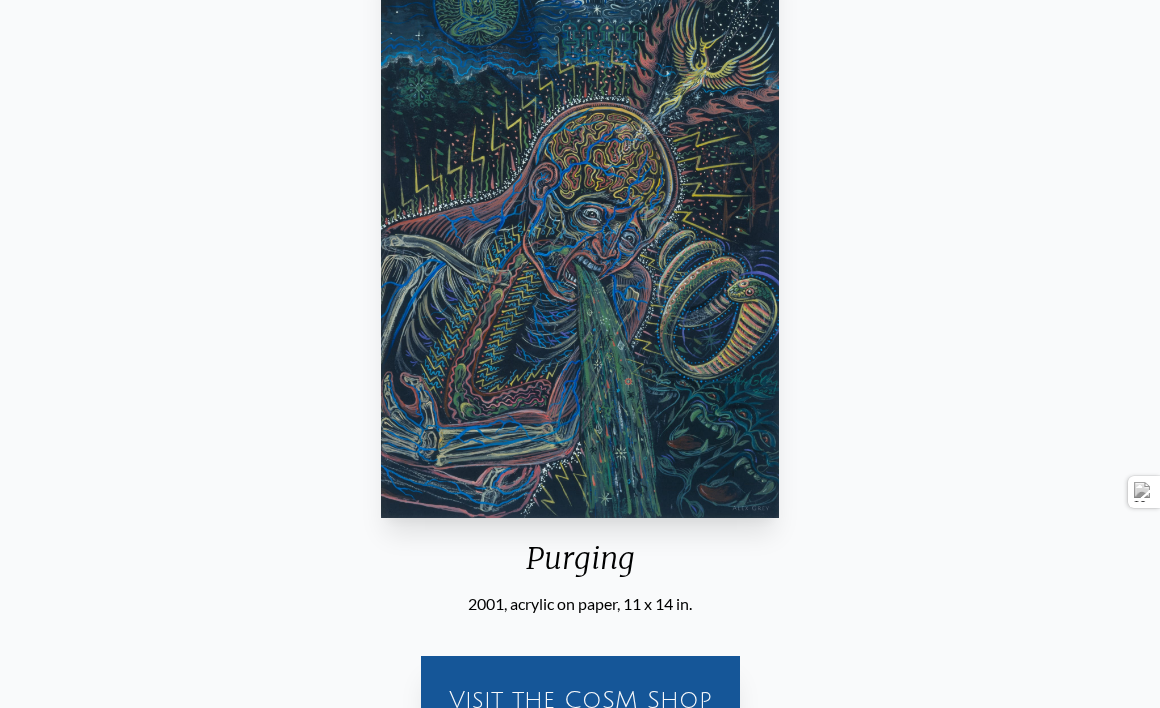 click at bounding box center [579, 235] 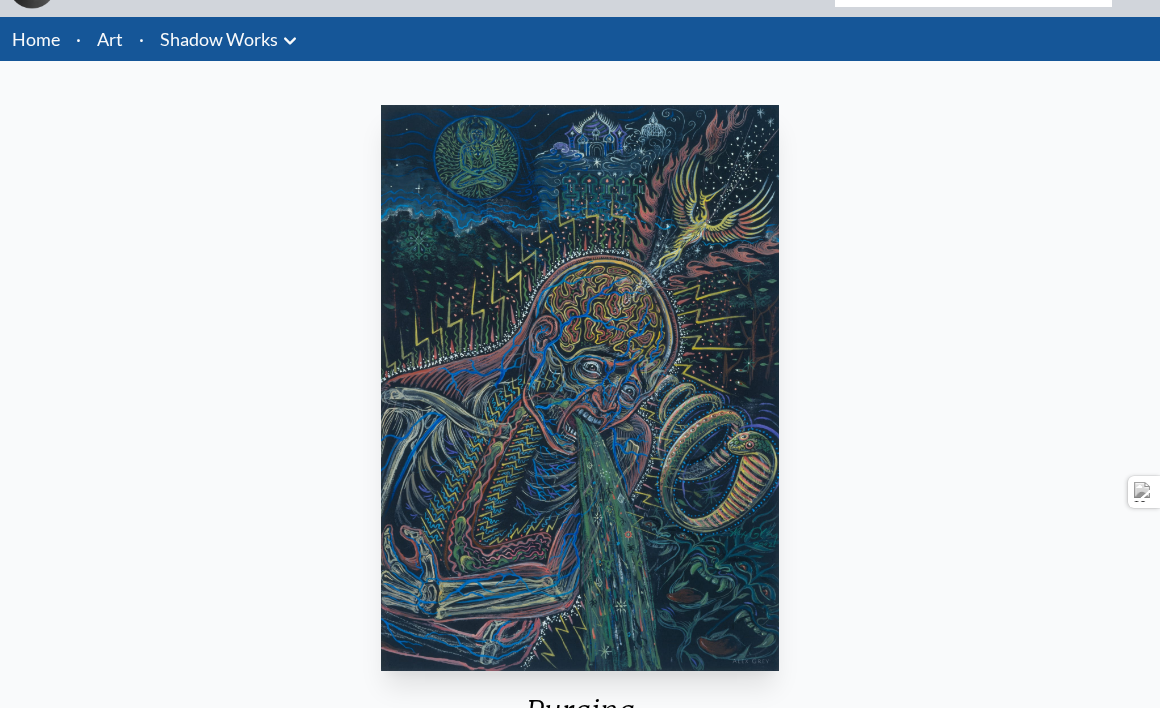 scroll, scrollTop: 0, scrollLeft: 0, axis: both 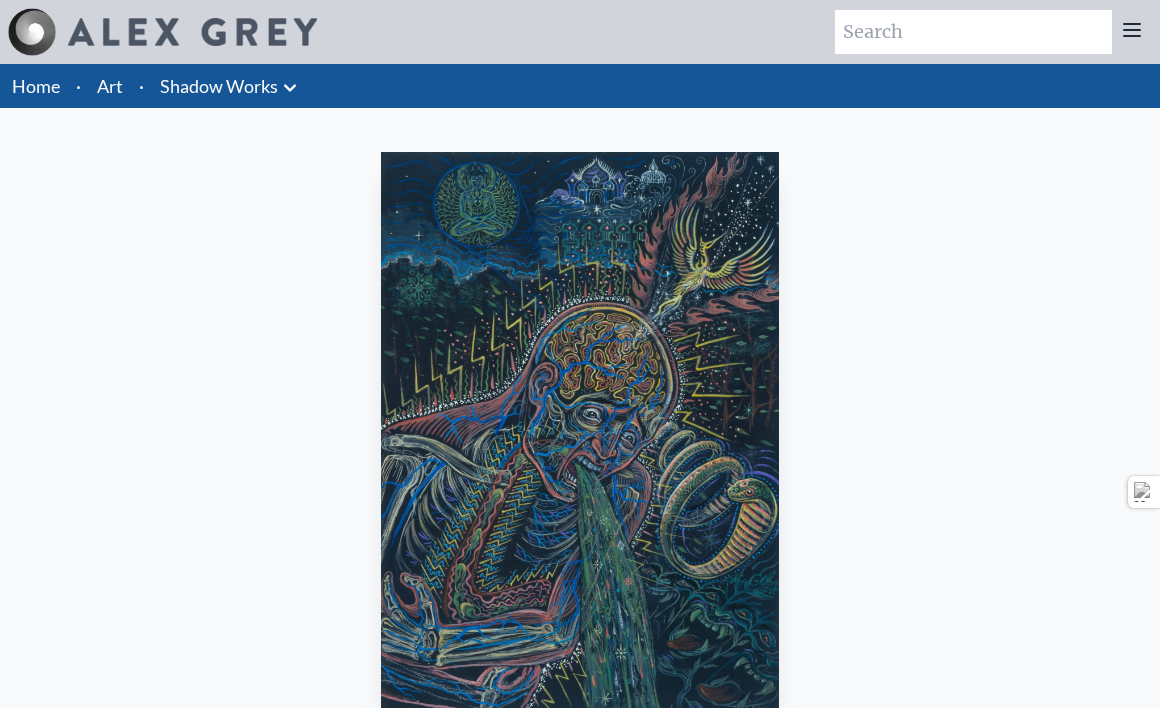 click on "Shadow Works" at bounding box center (219, 86) 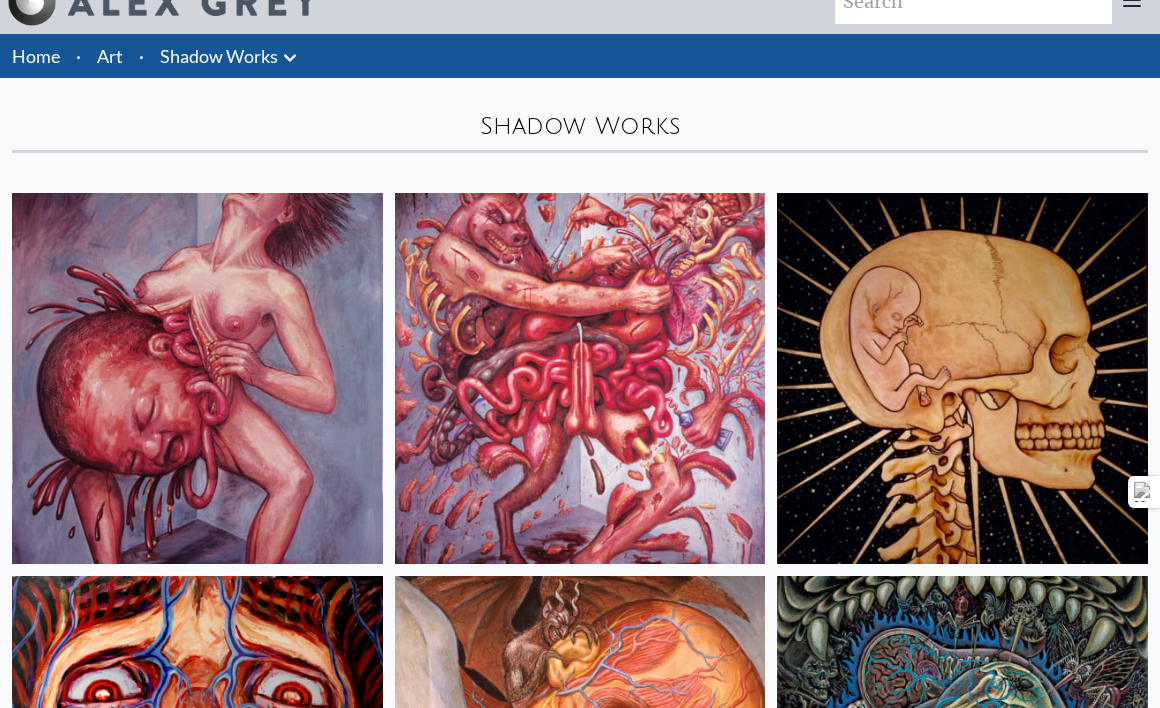 scroll, scrollTop: 0, scrollLeft: 0, axis: both 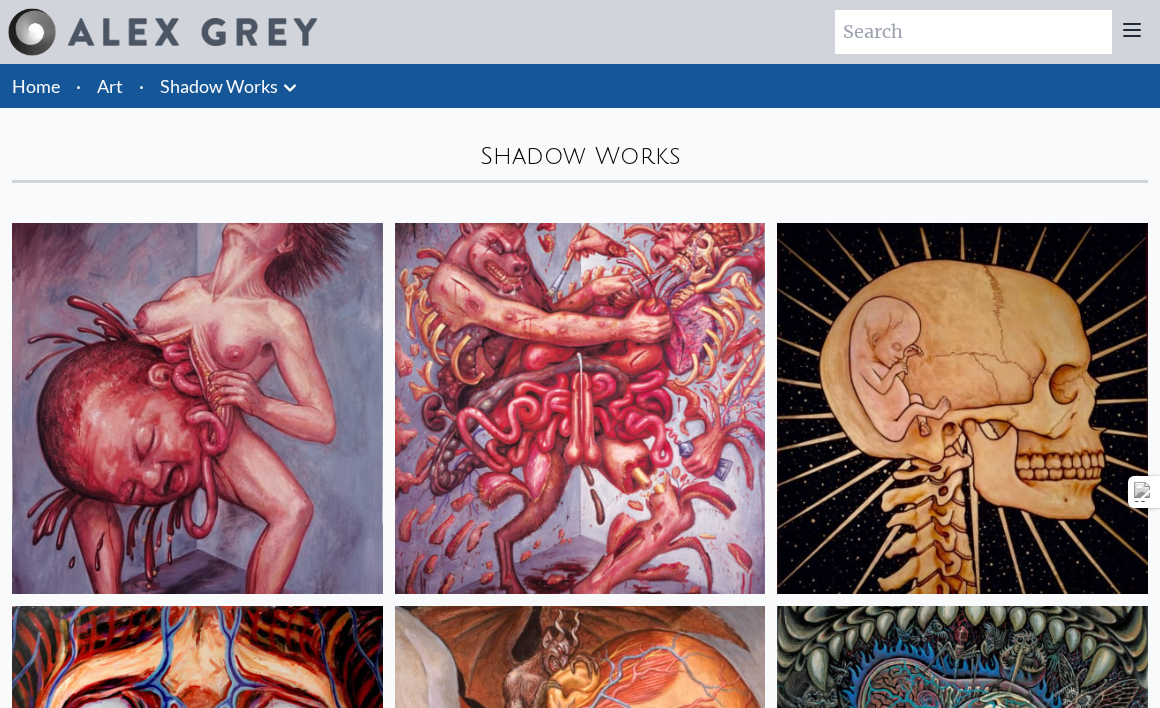 click on "Art" at bounding box center [110, 86] 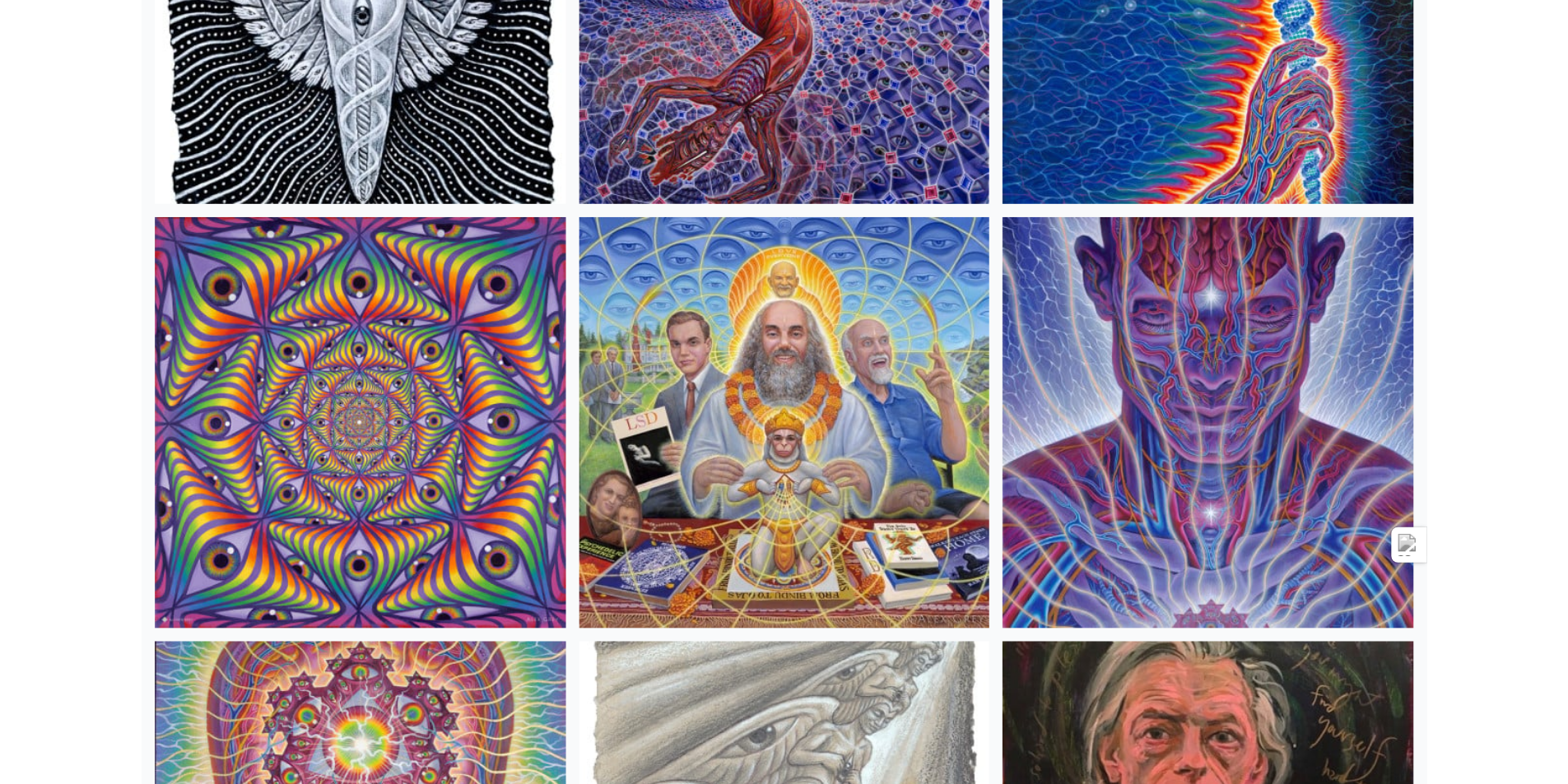 scroll, scrollTop: 2879, scrollLeft: 0, axis: vertical 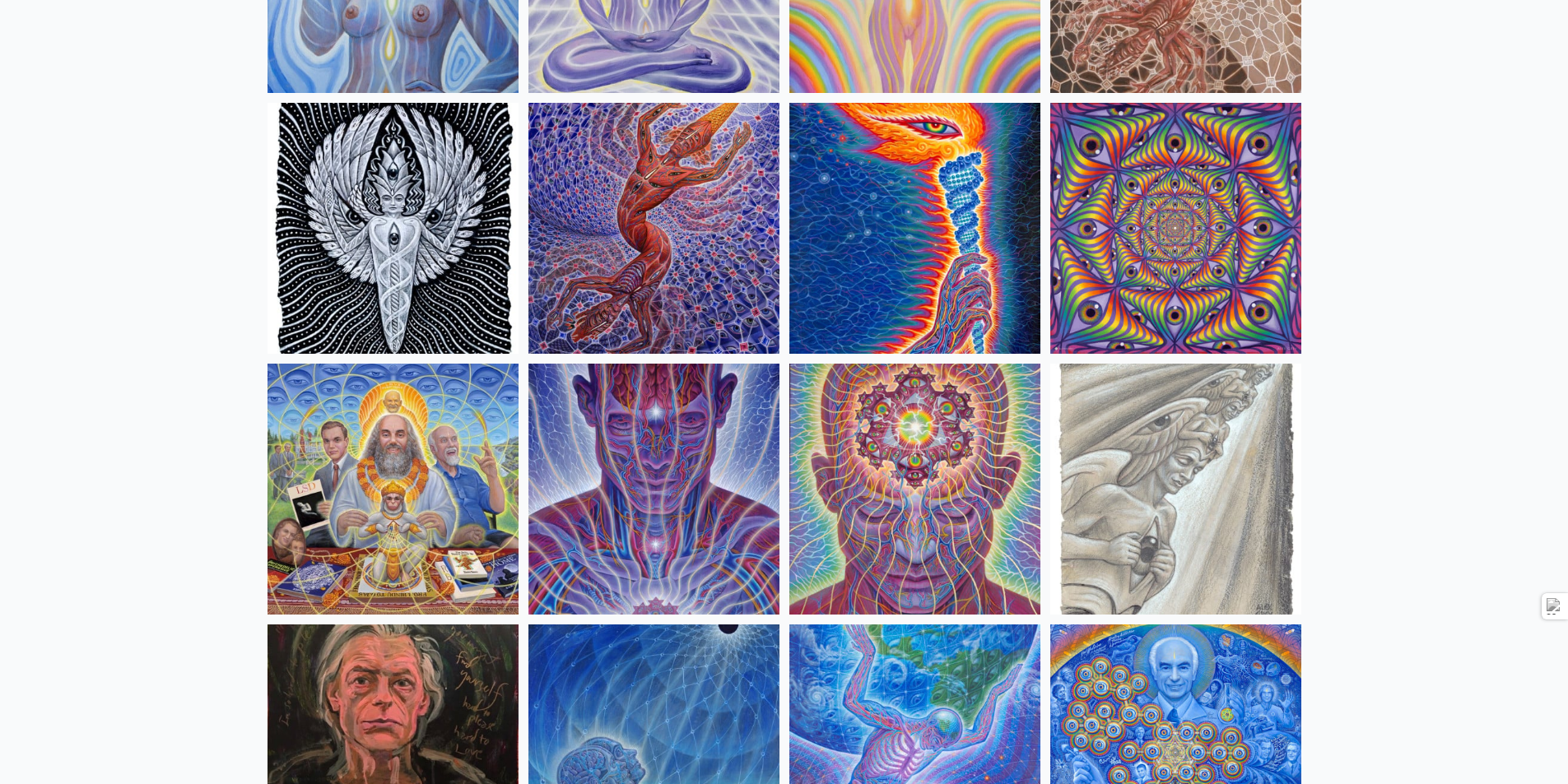 click at bounding box center [914, 228] 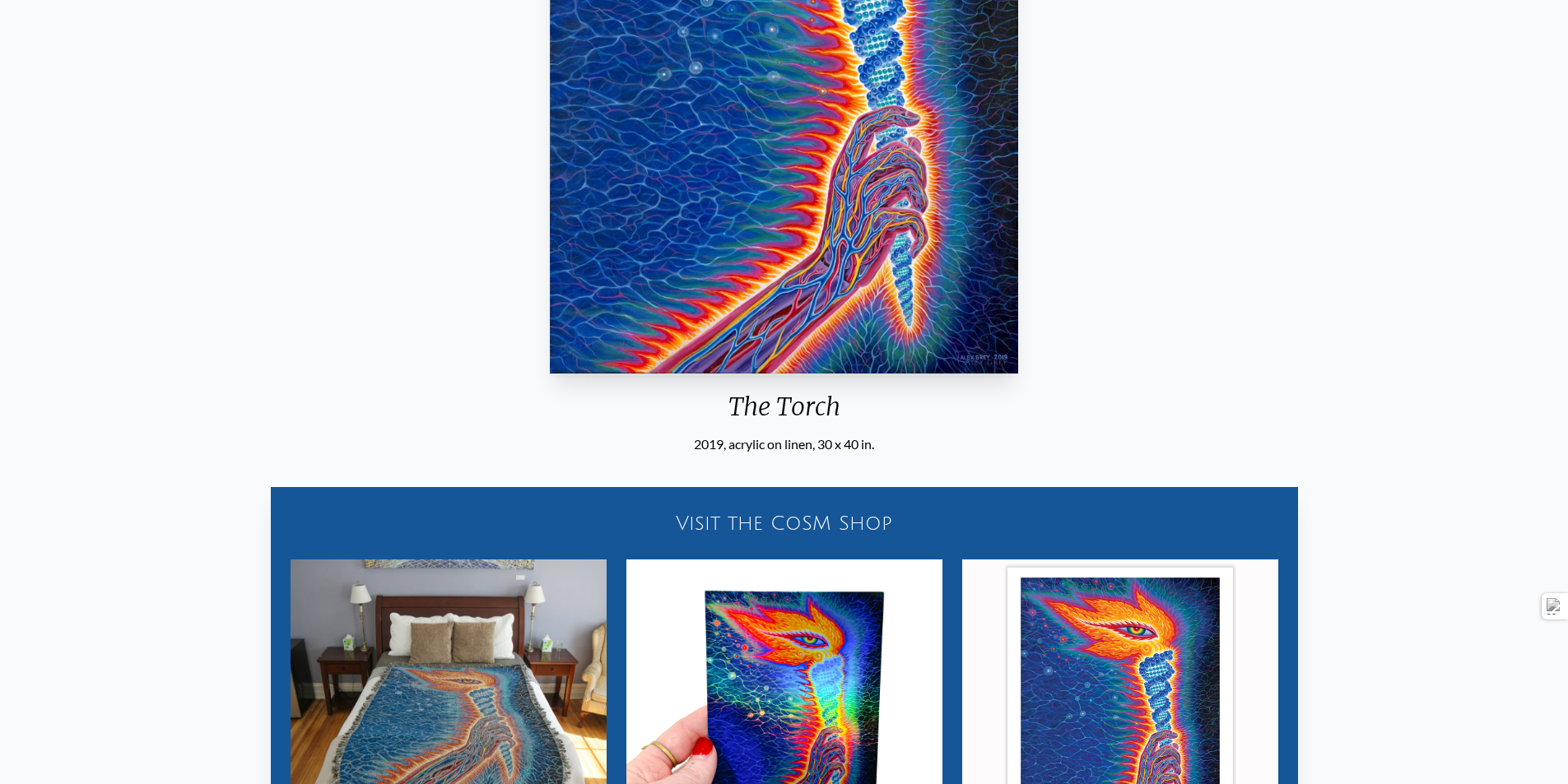 scroll, scrollTop: 411, scrollLeft: 0, axis: vertical 